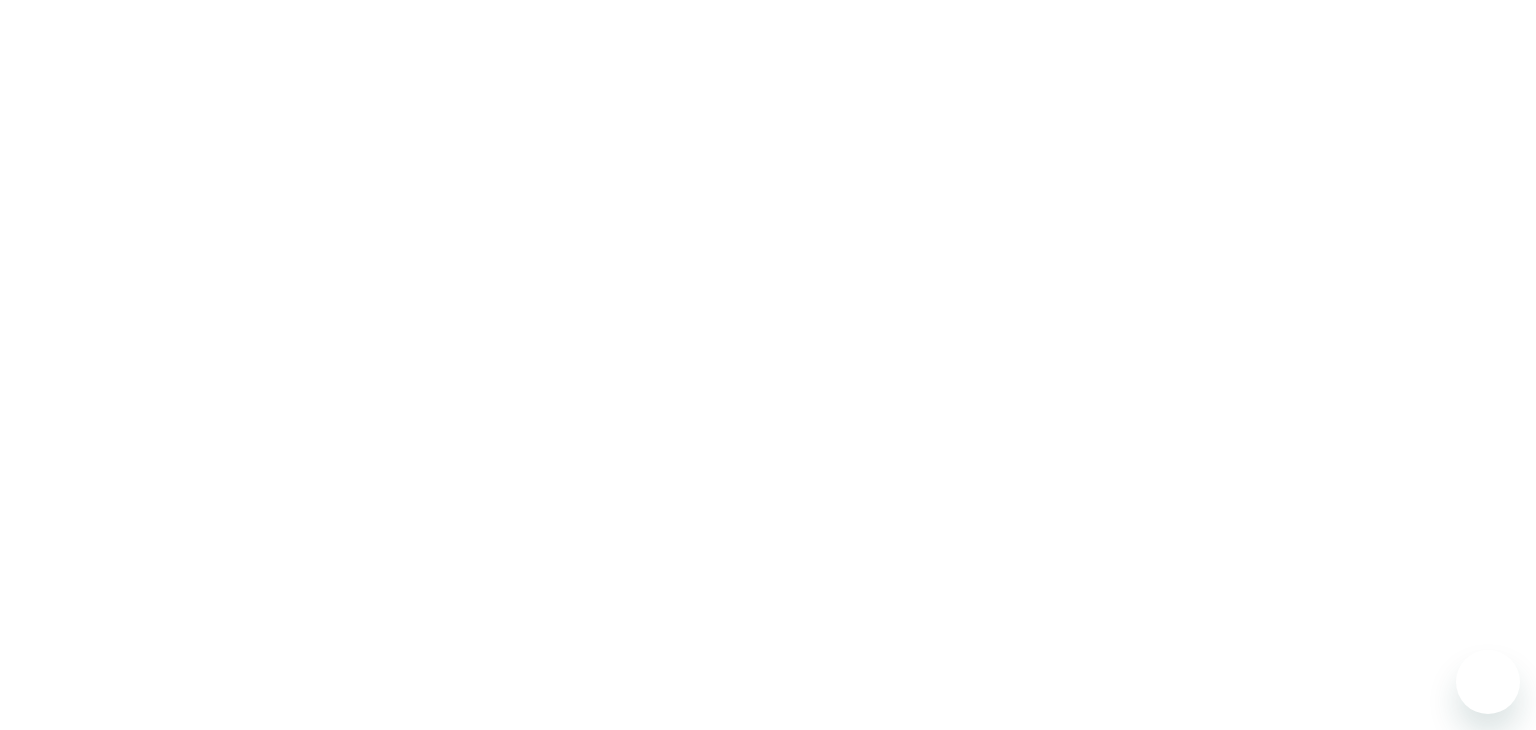 scroll, scrollTop: 0, scrollLeft: 0, axis: both 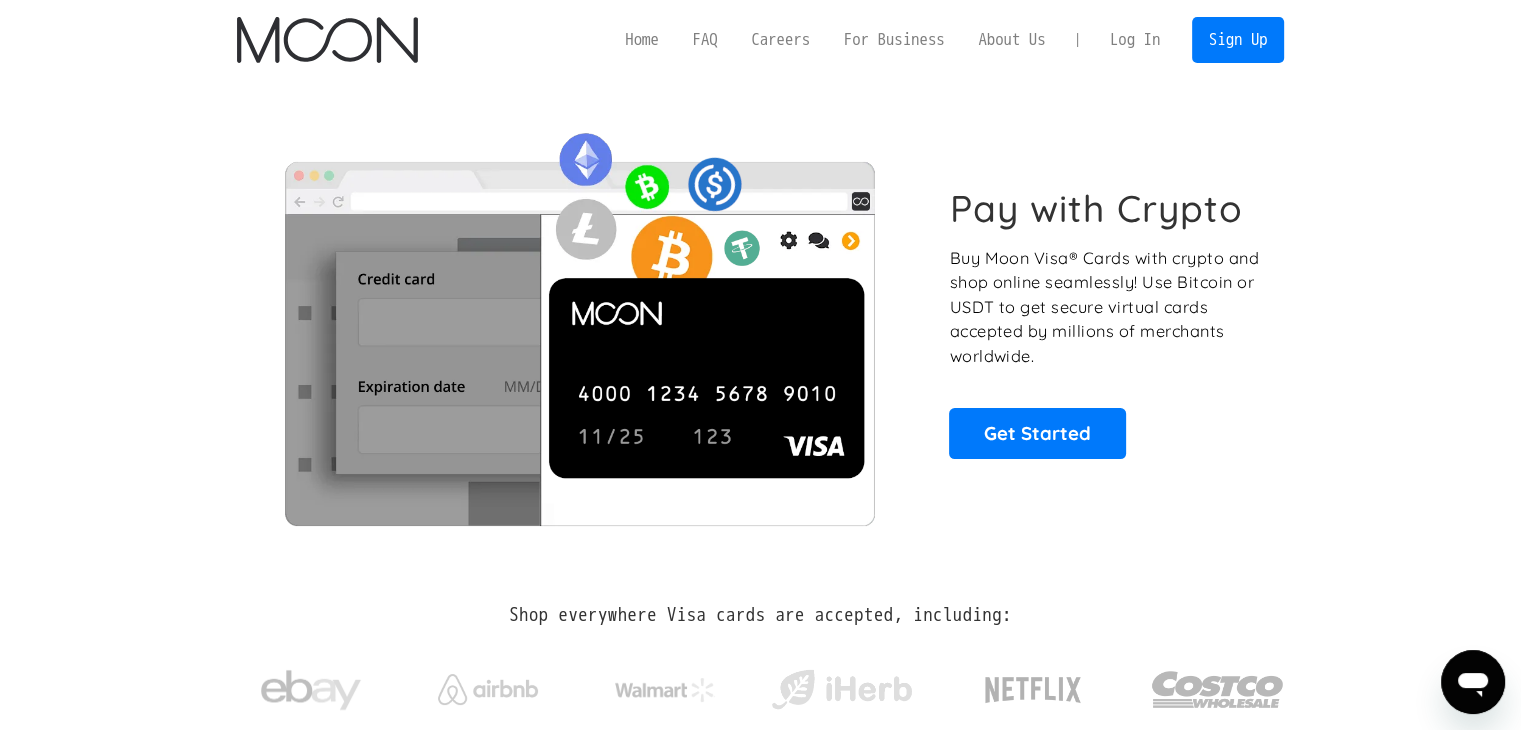click on "Log In" at bounding box center (1135, 40) 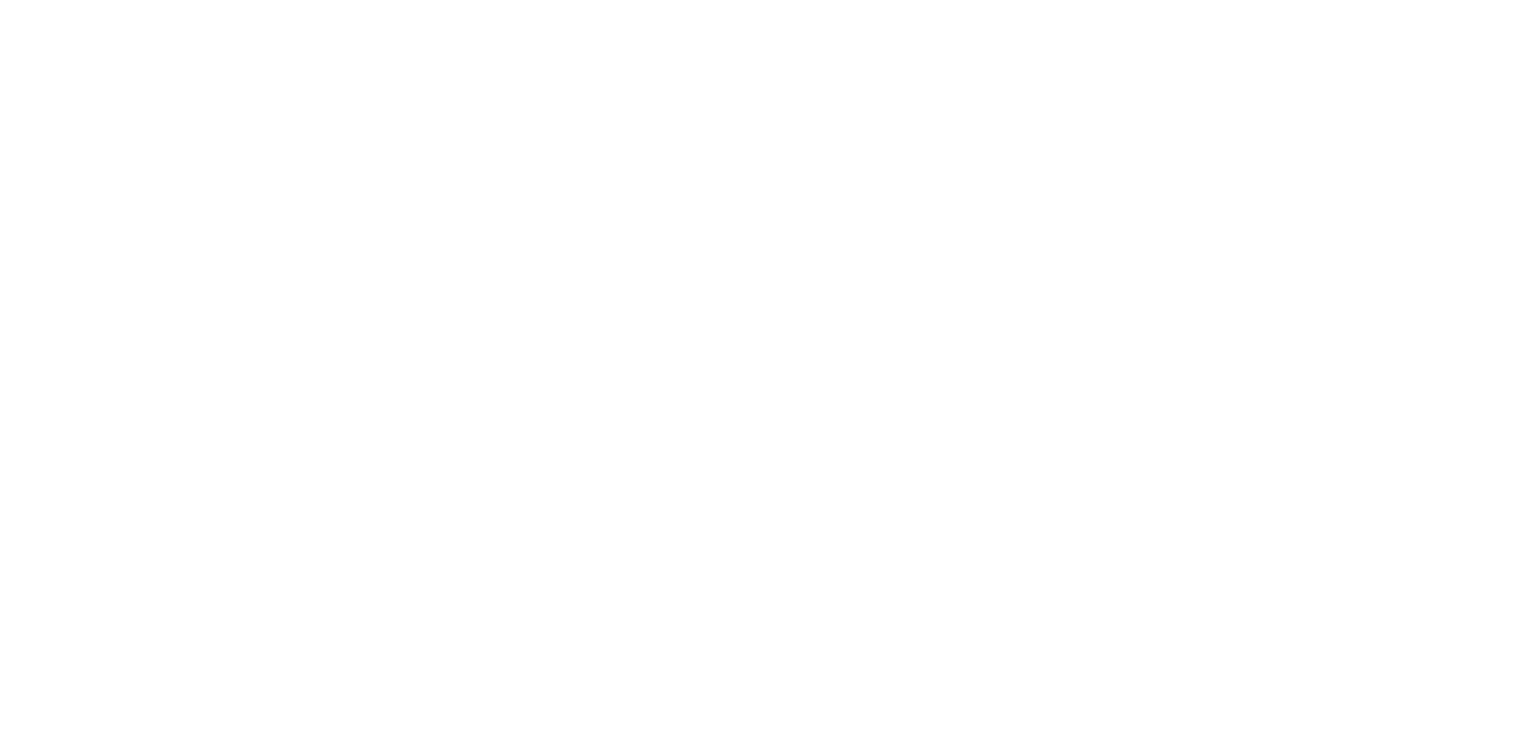 scroll, scrollTop: 0, scrollLeft: 0, axis: both 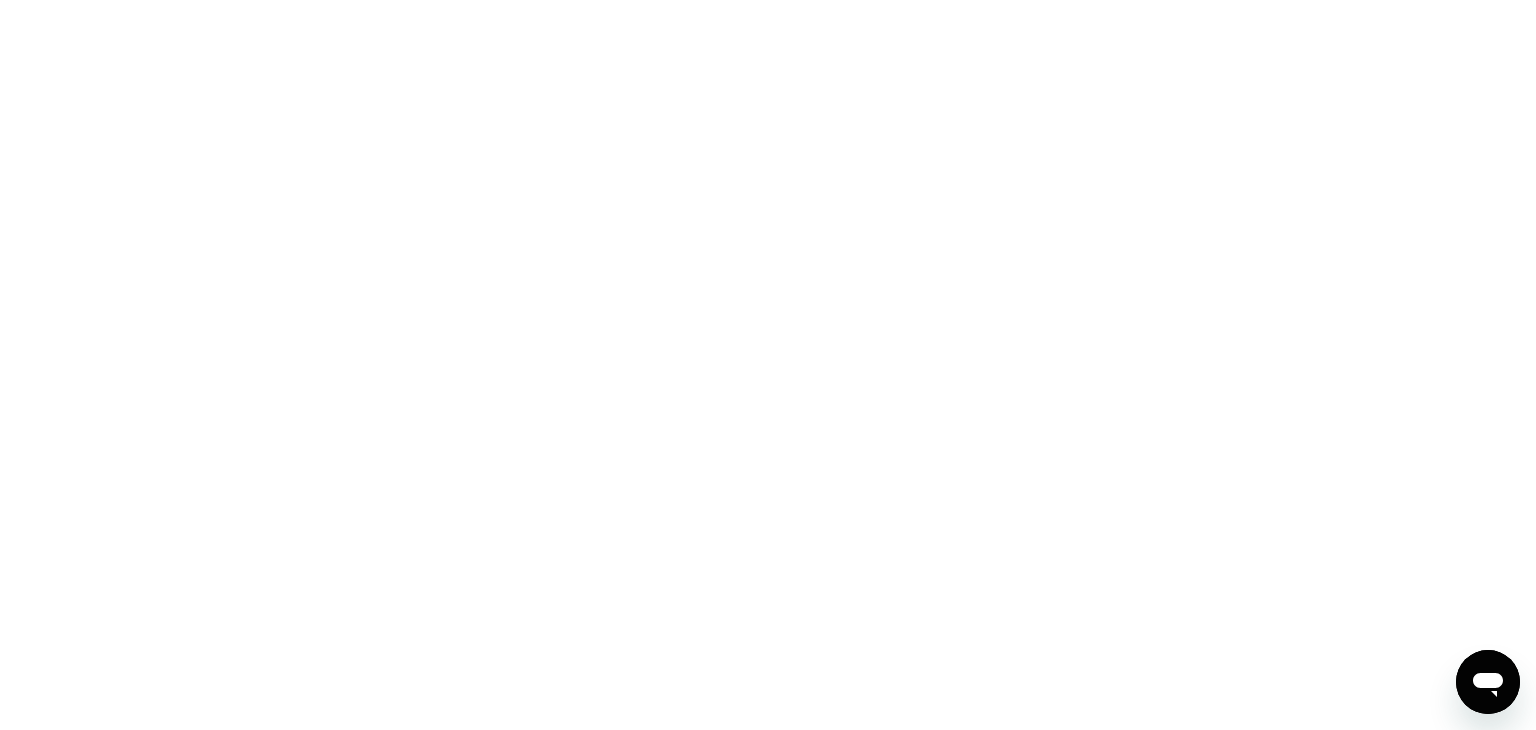click at bounding box center [1488, 682] 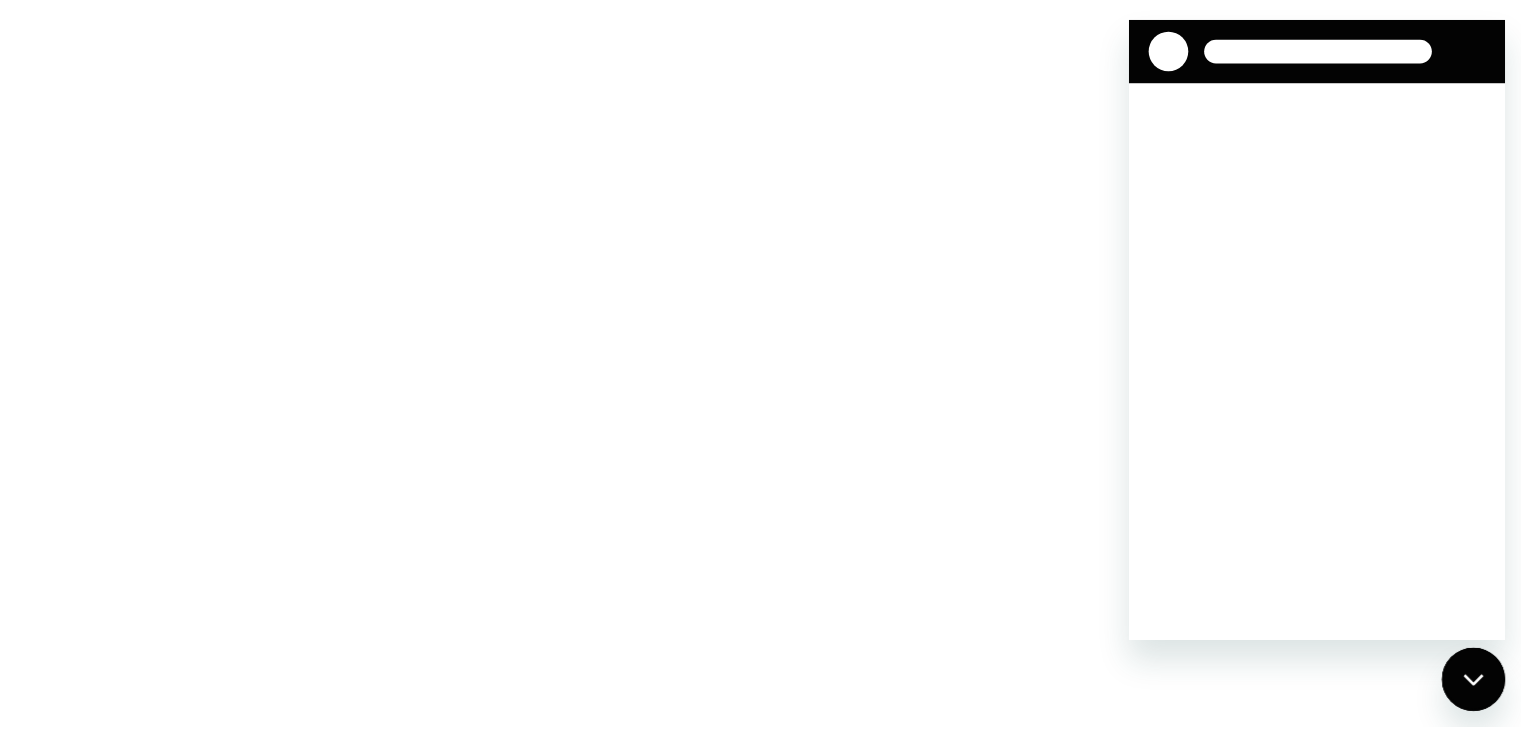 scroll, scrollTop: 0, scrollLeft: 0, axis: both 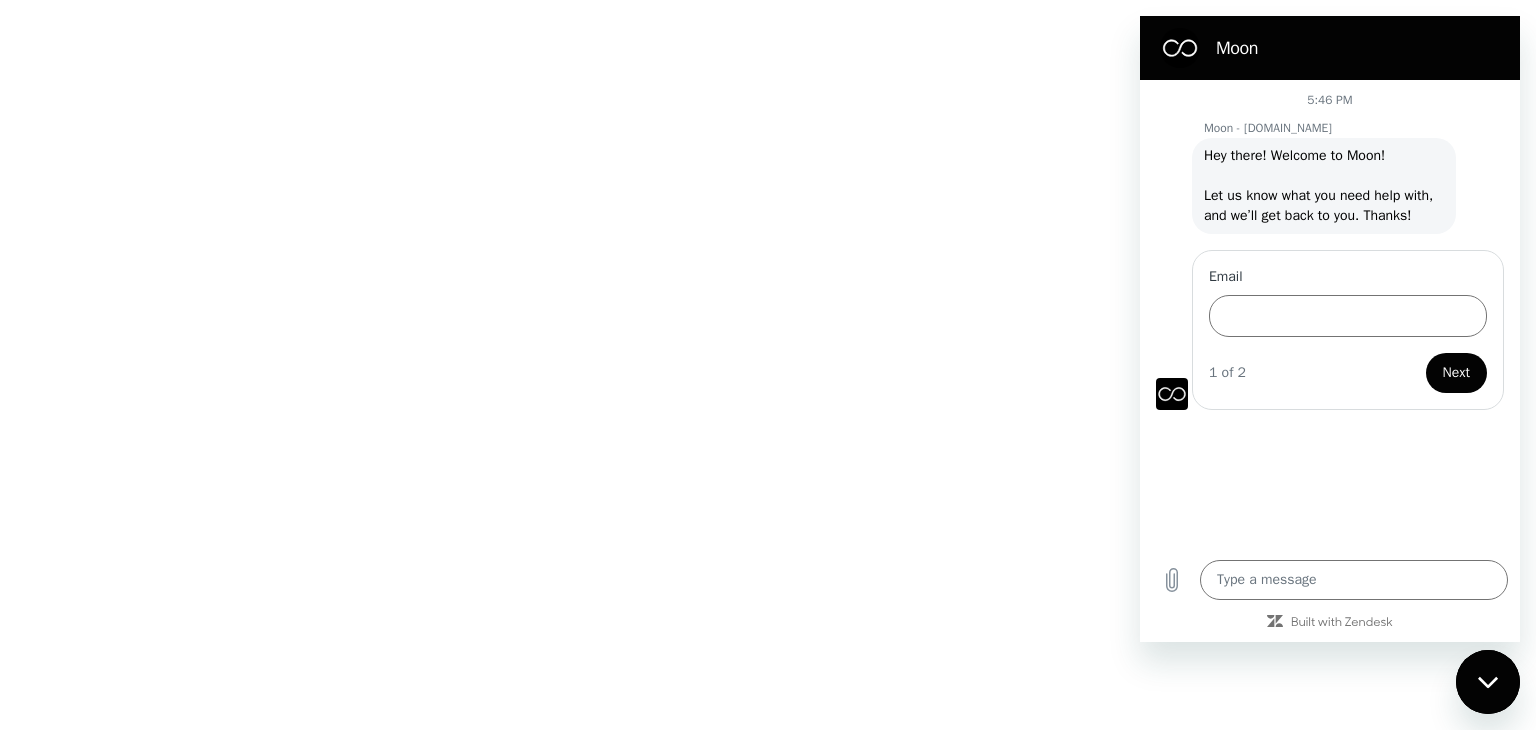 click at bounding box center (768, 365) 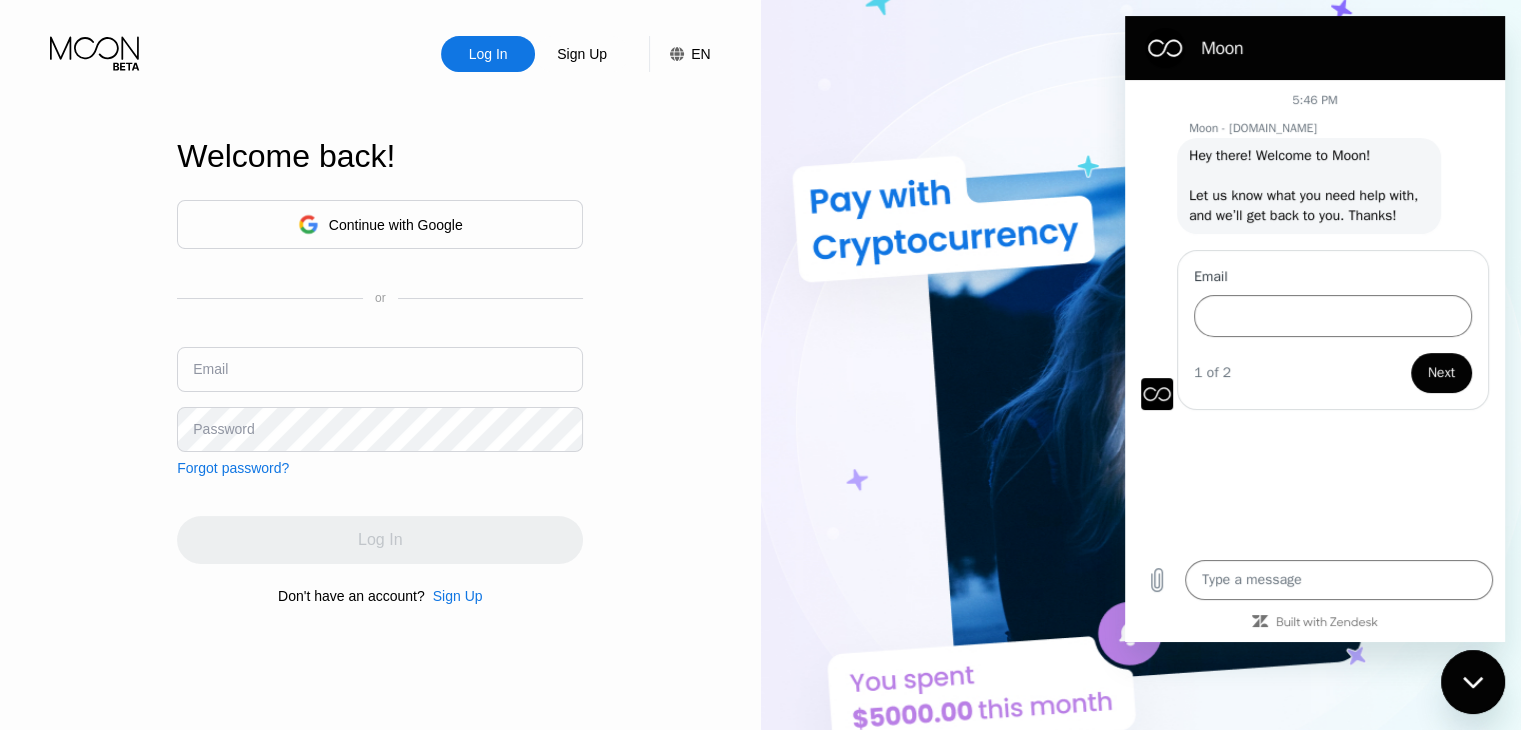 type on "x" 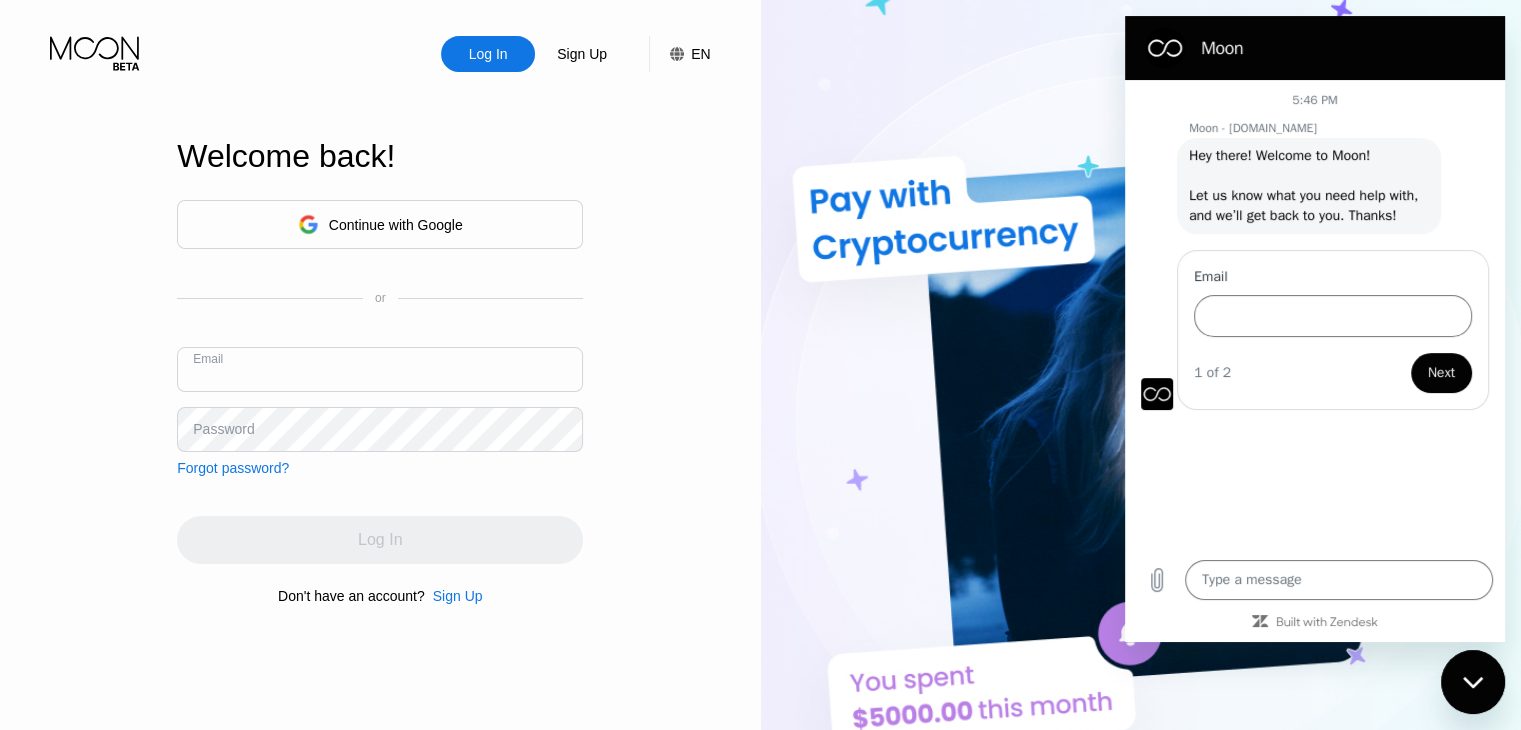 click at bounding box center [380, 369] 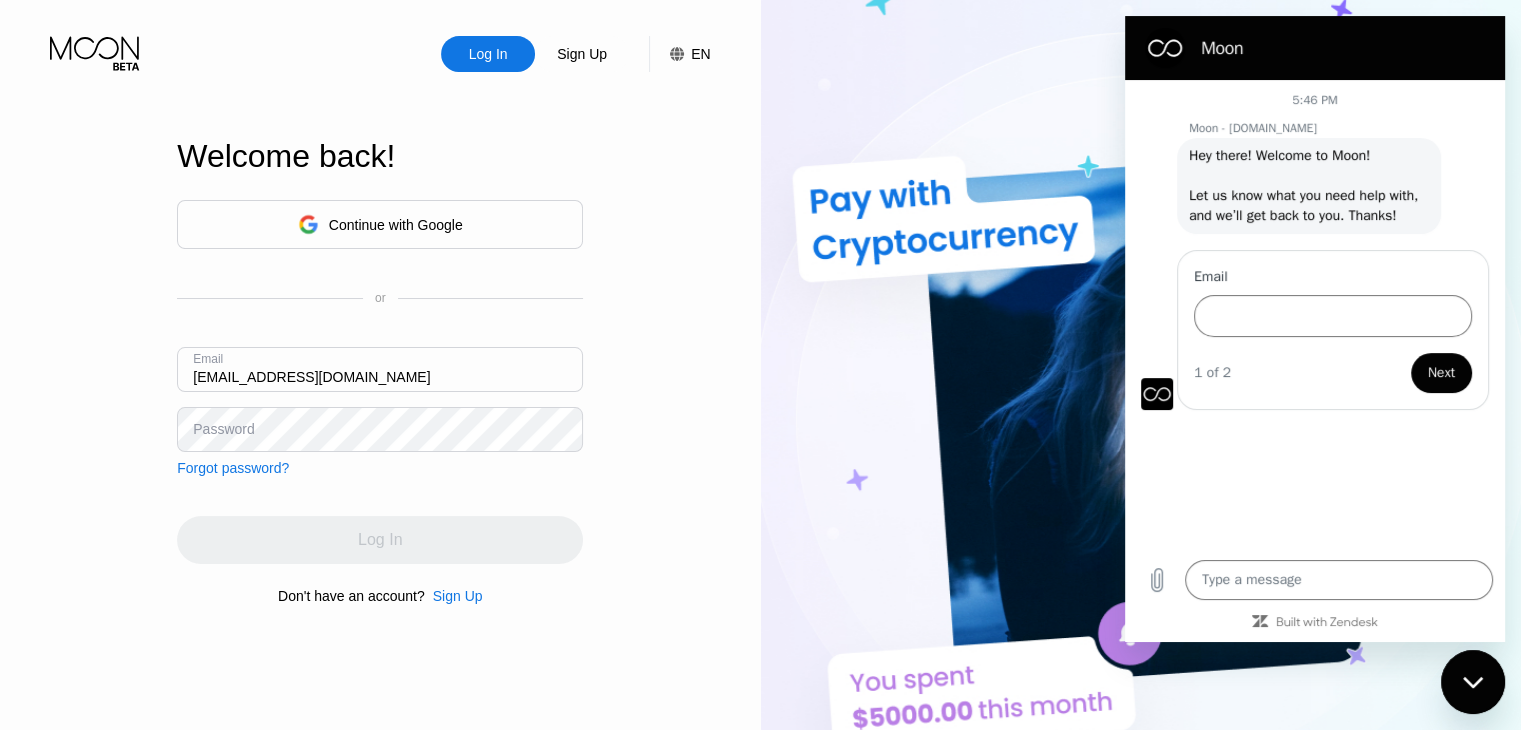 type on "[EMAIL_ADDRESS][DOMAIN_NAME]" 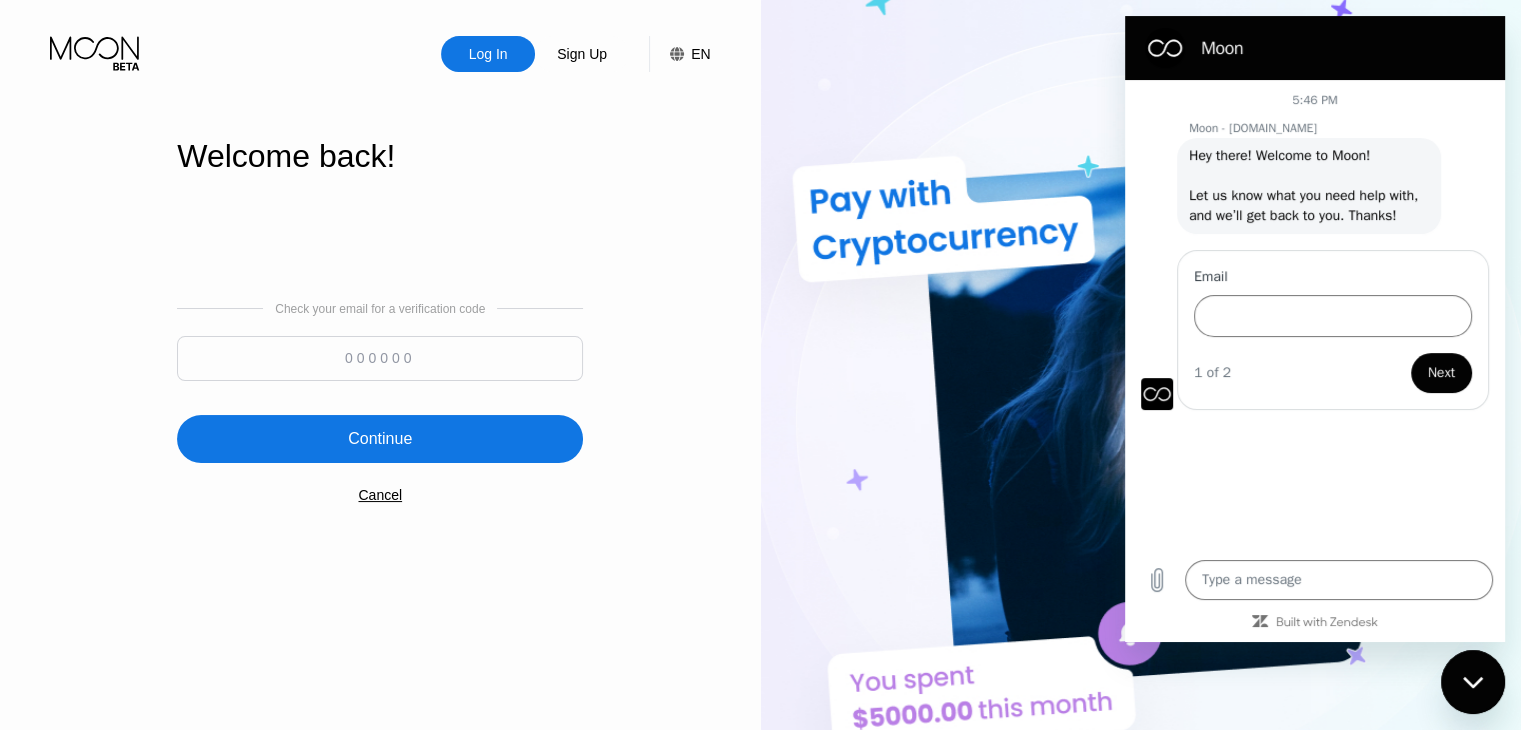 type on "x" 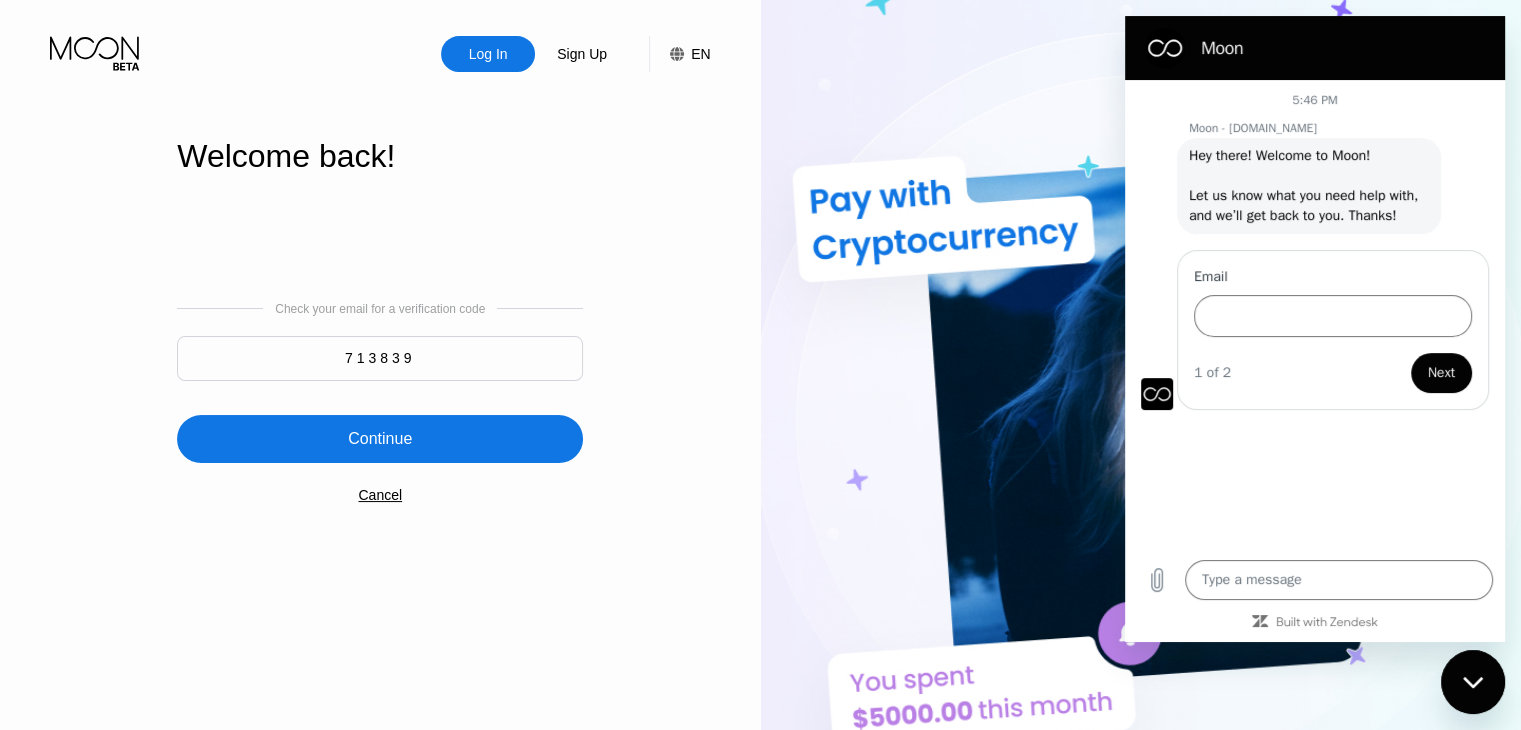 type on "713839" 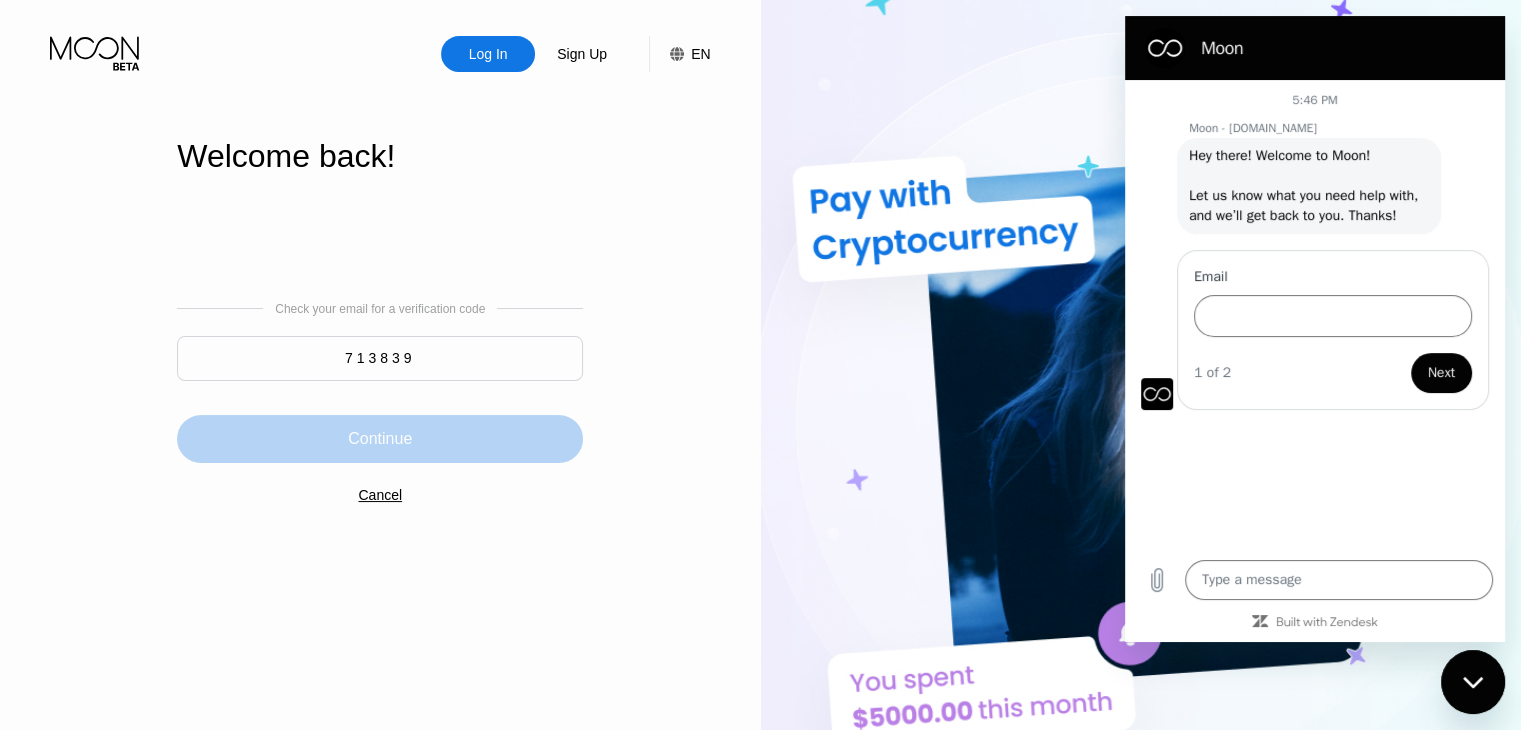 click on "Continue" at bounding box center (380, 439) 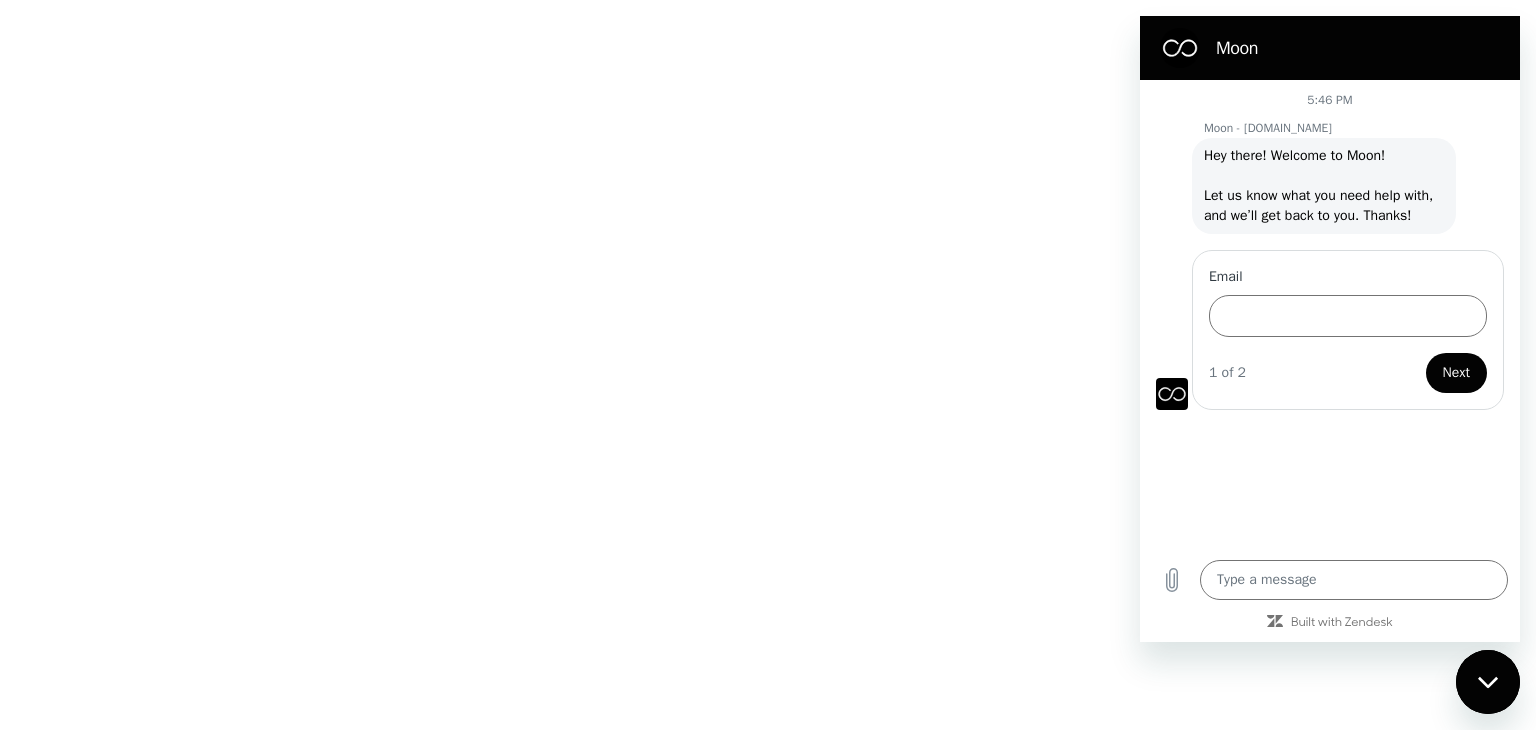 click 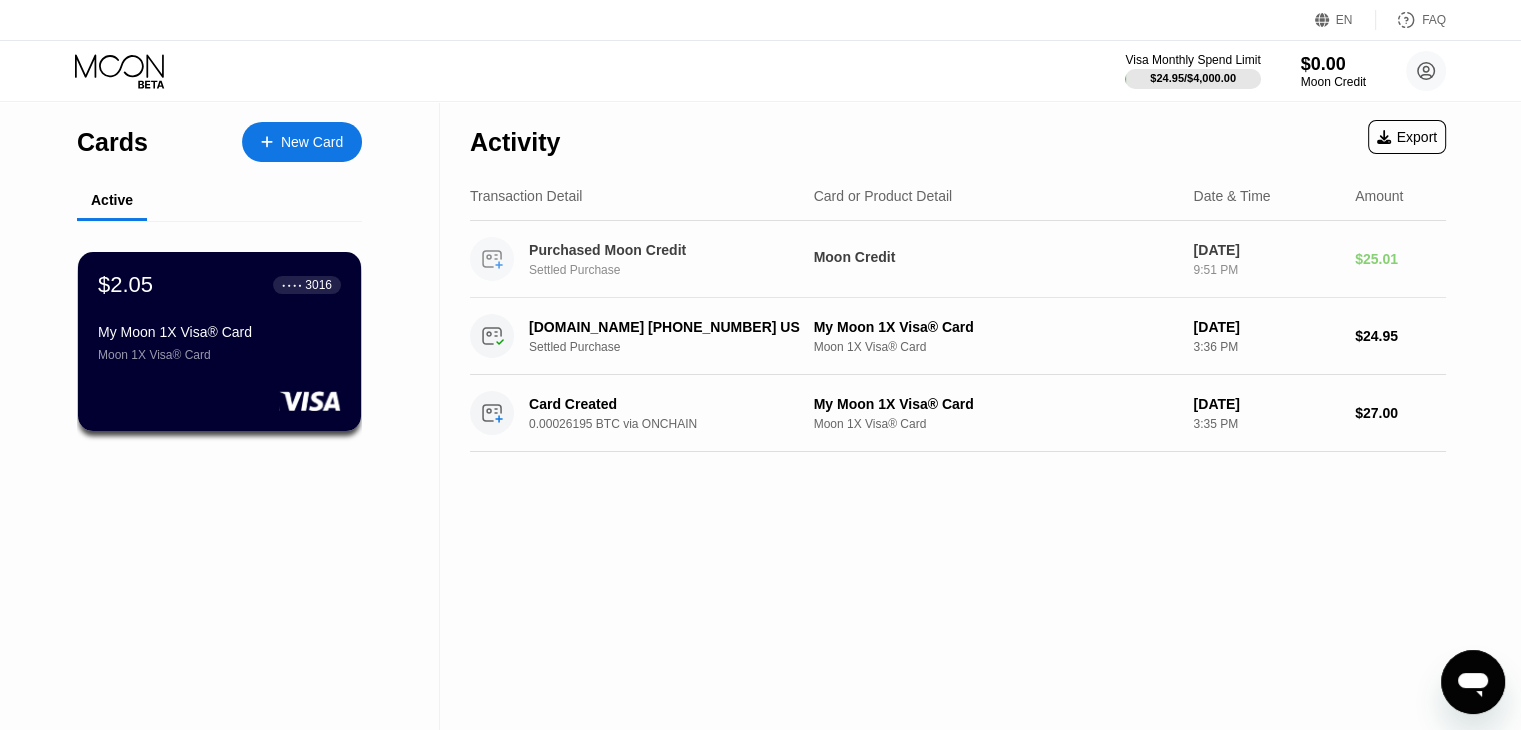 type on "x" 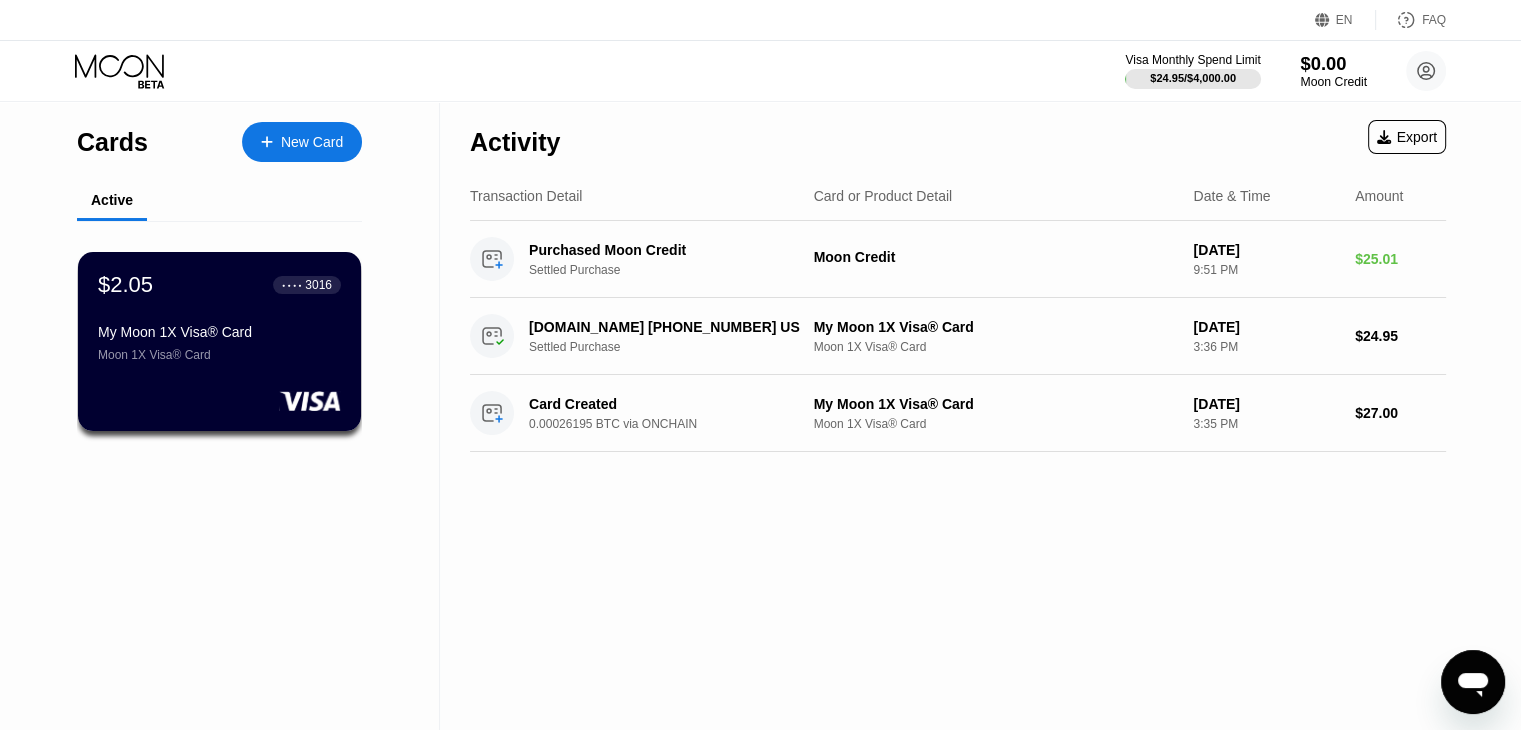 click on "Moon Credit" at bounding box center (1333, 82) 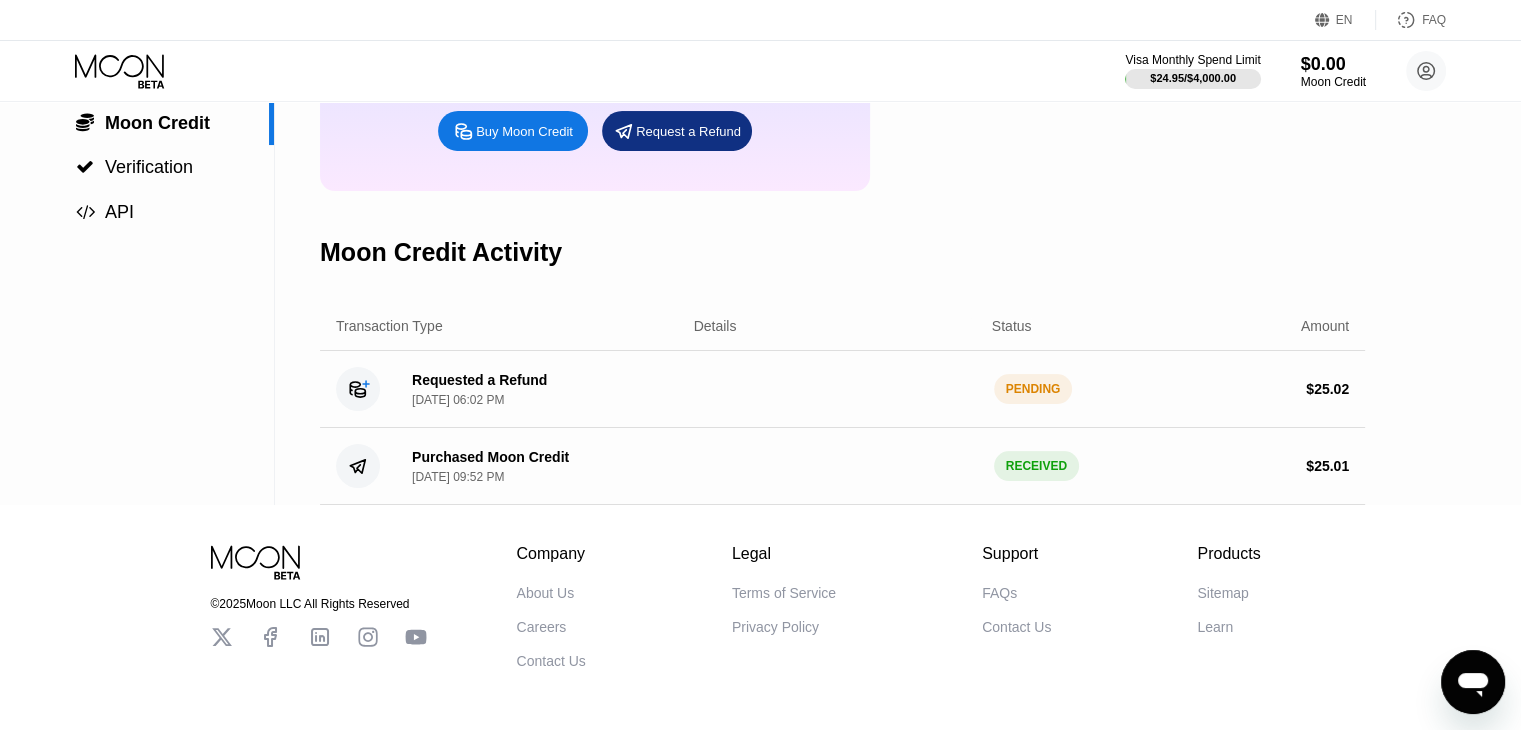 scroll, scrollTop: 290, scrollLeft: 0, axis: vertical 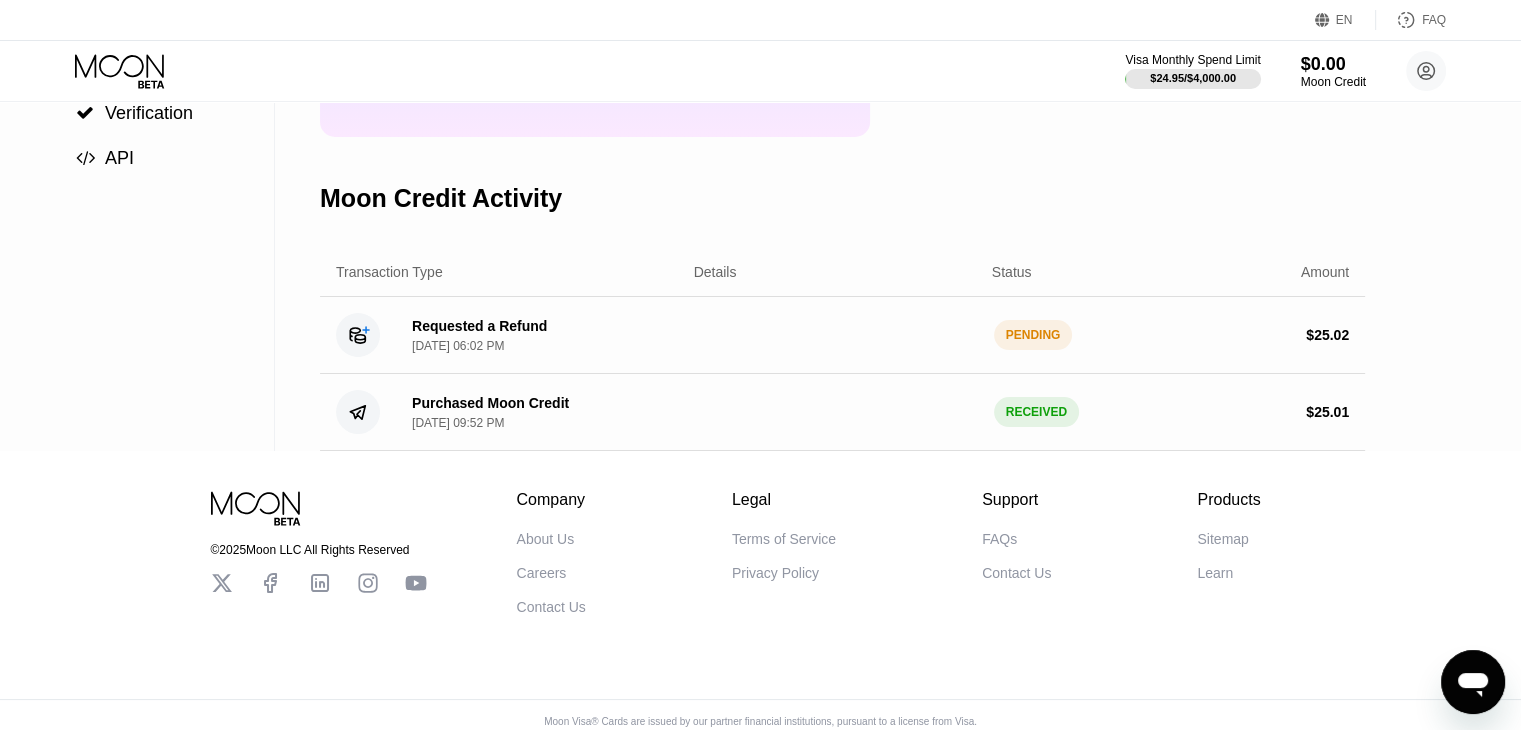 click on "PENDING" at bounding box center (1033, 335) 